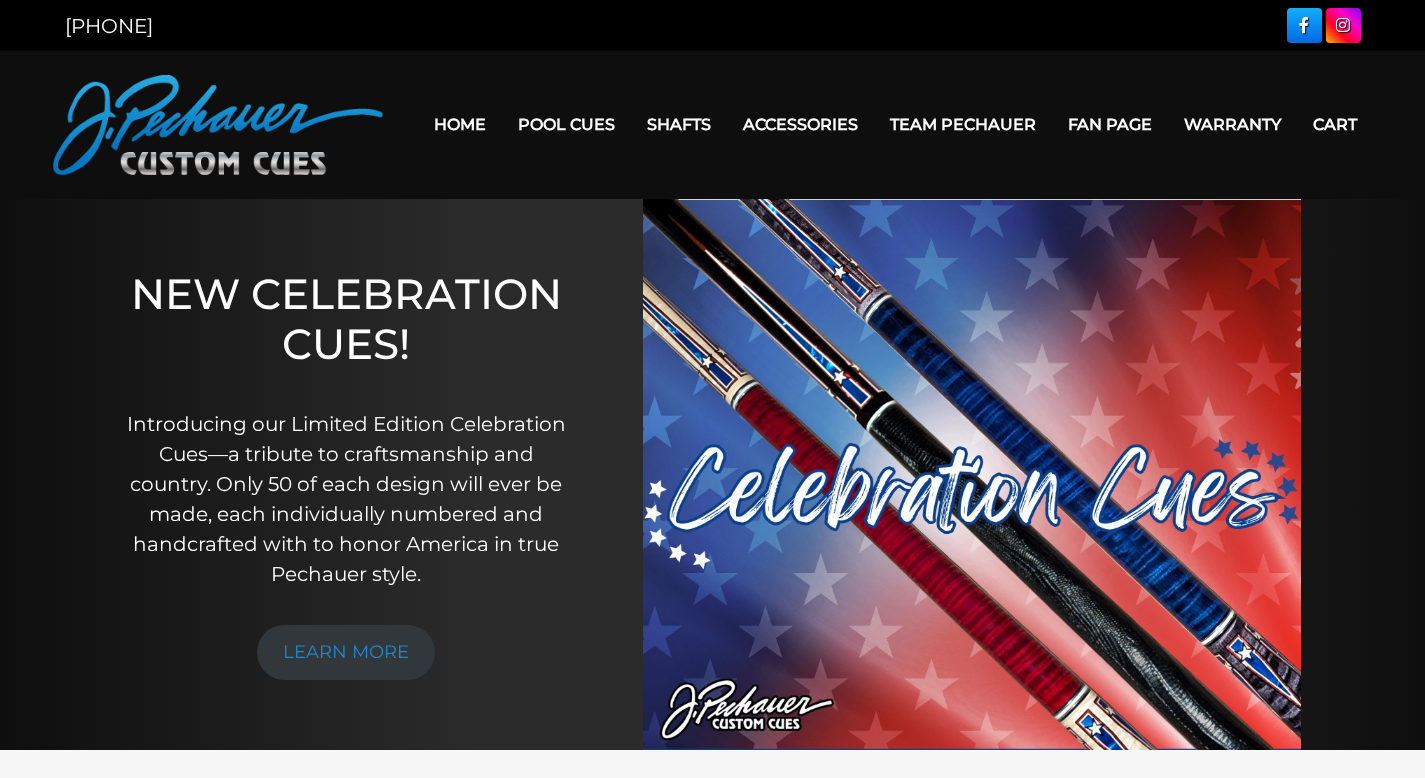 scroll, scrollTop: 0, scrollLeft: 0, axis: both 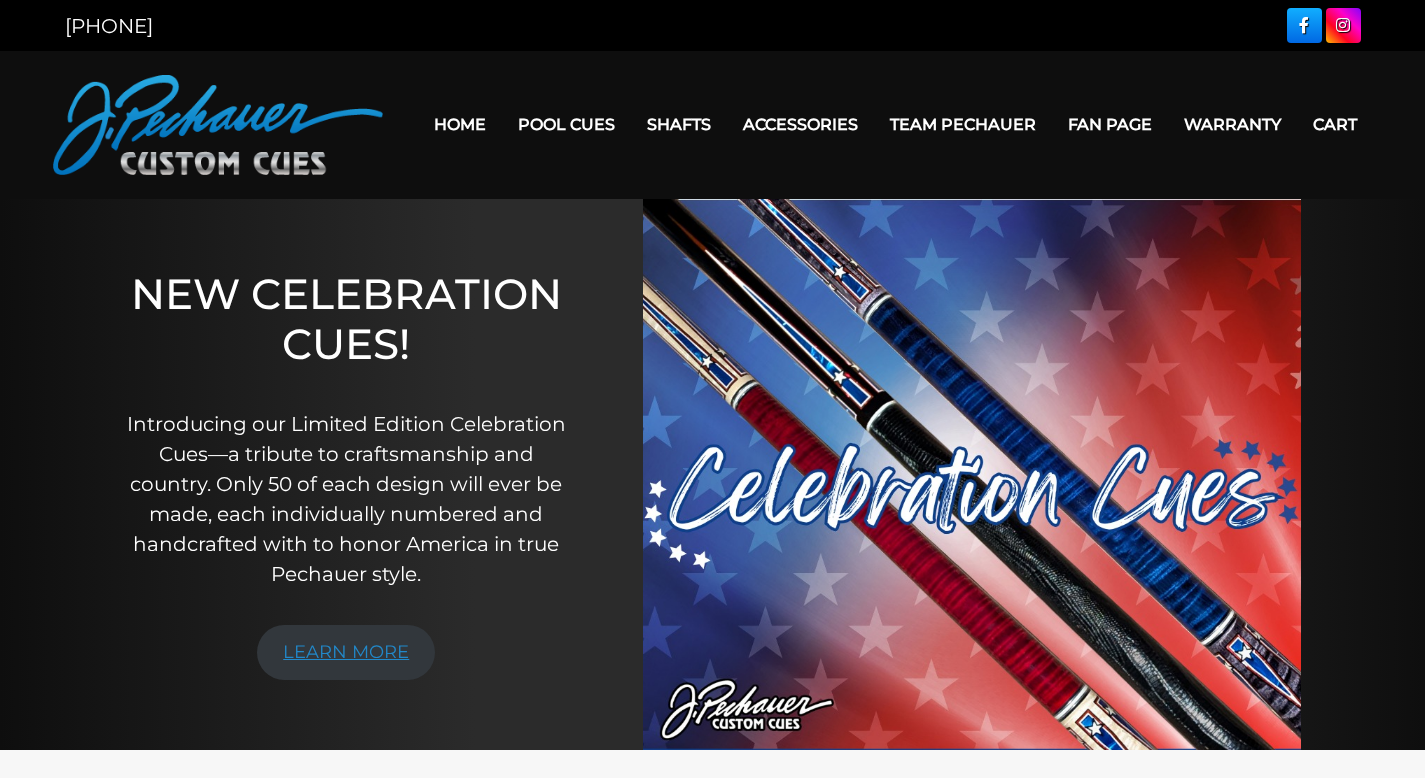 click on "LEARN MORE" at bounding box center [346, 652] 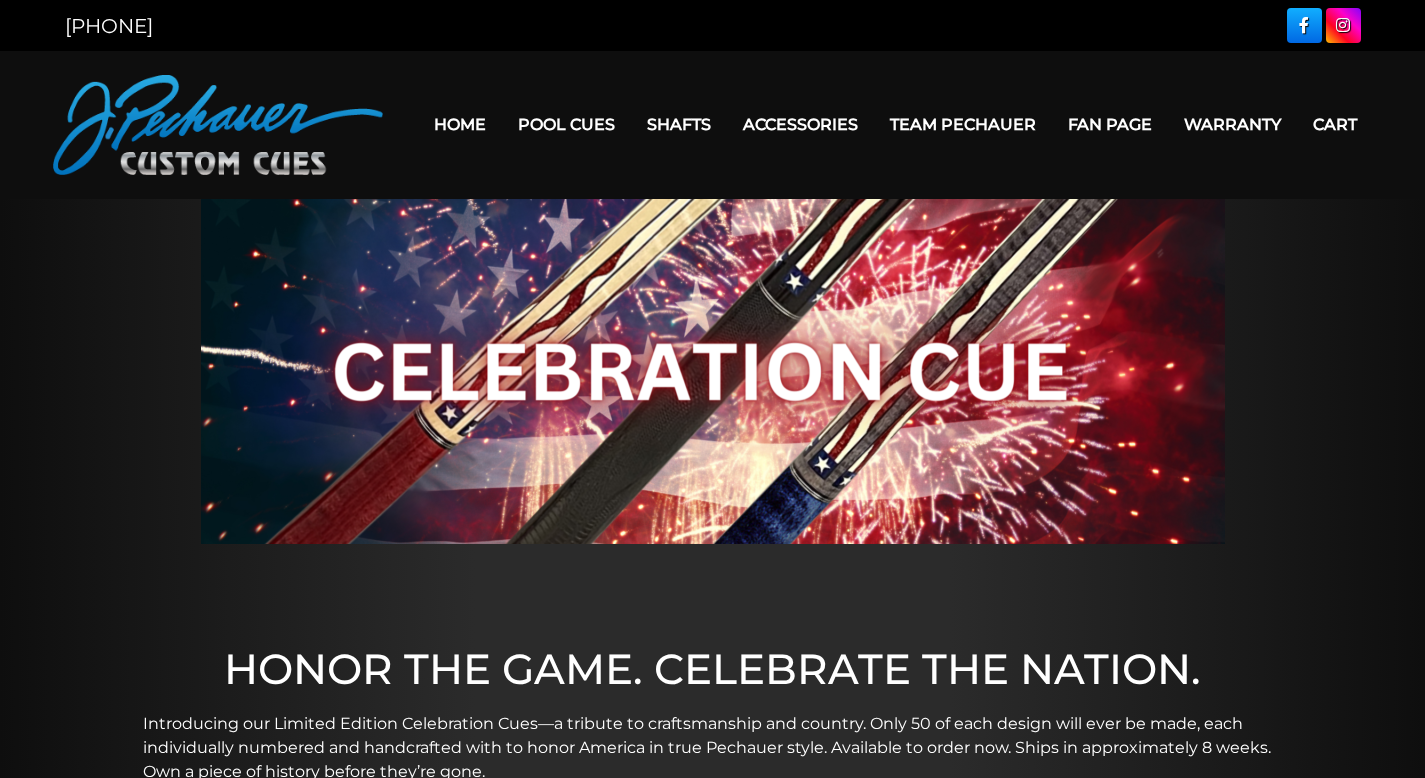 scroll, scrollTop: 0, scrollLeft: 0, axis: both 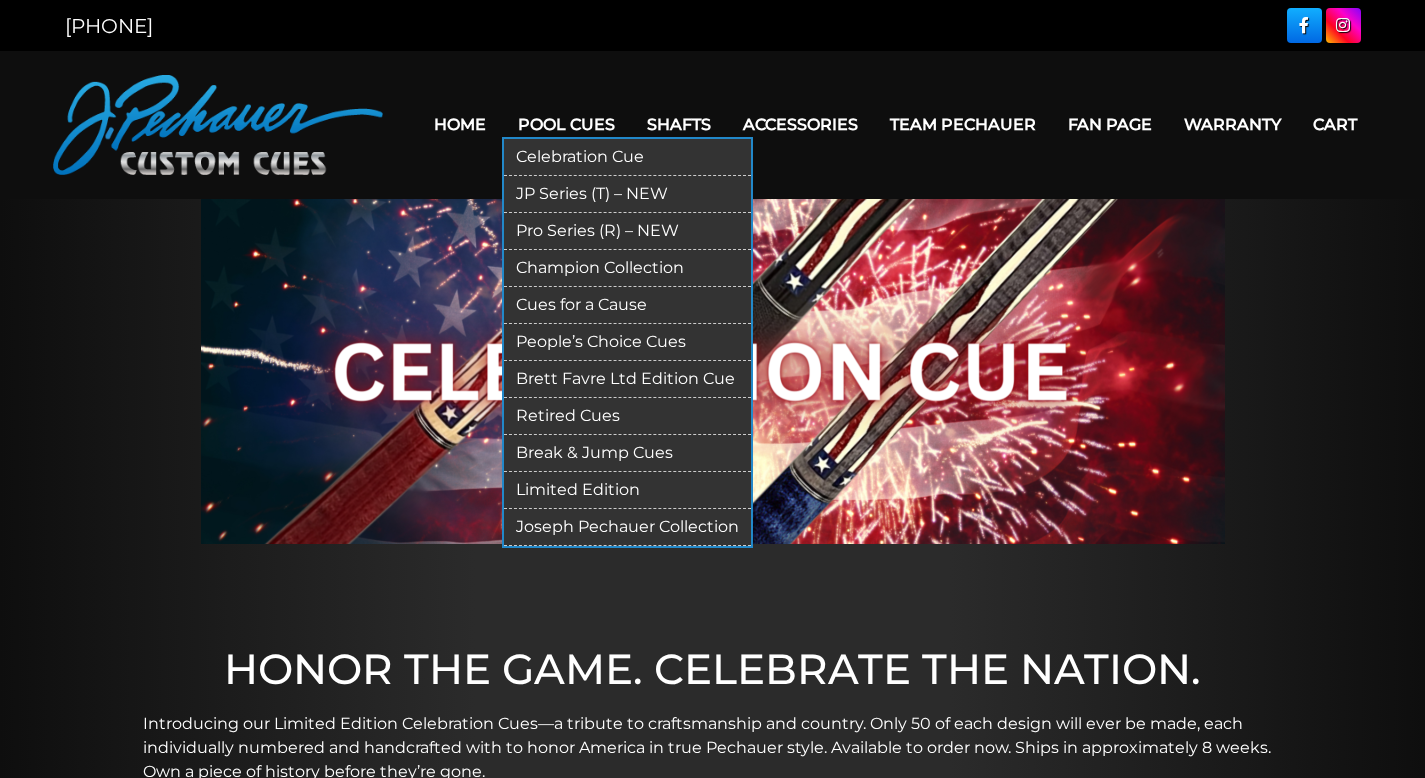click on "Celebration Cue" at bounding box center [627, 157] 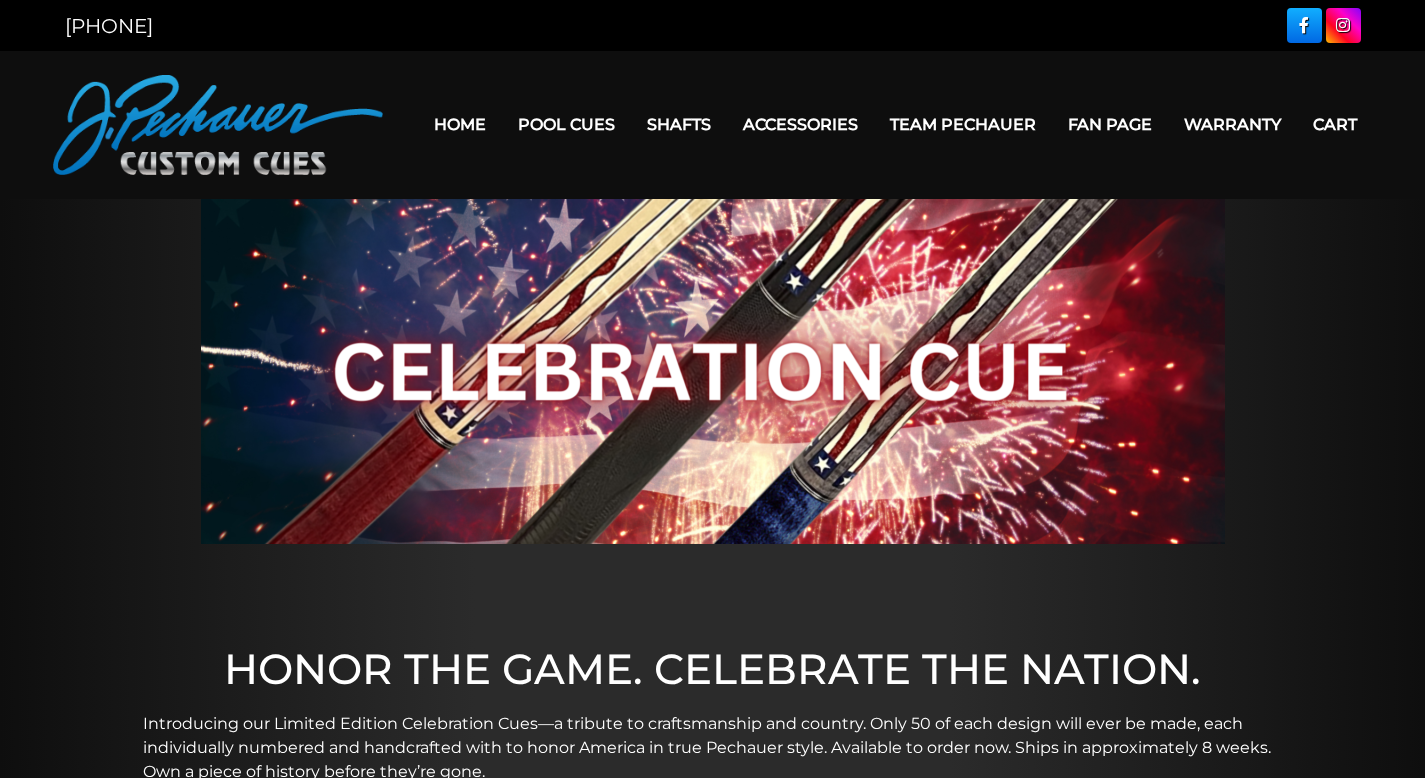 scroll, scrollTop: 0, scrollLeft: 0, axis: both 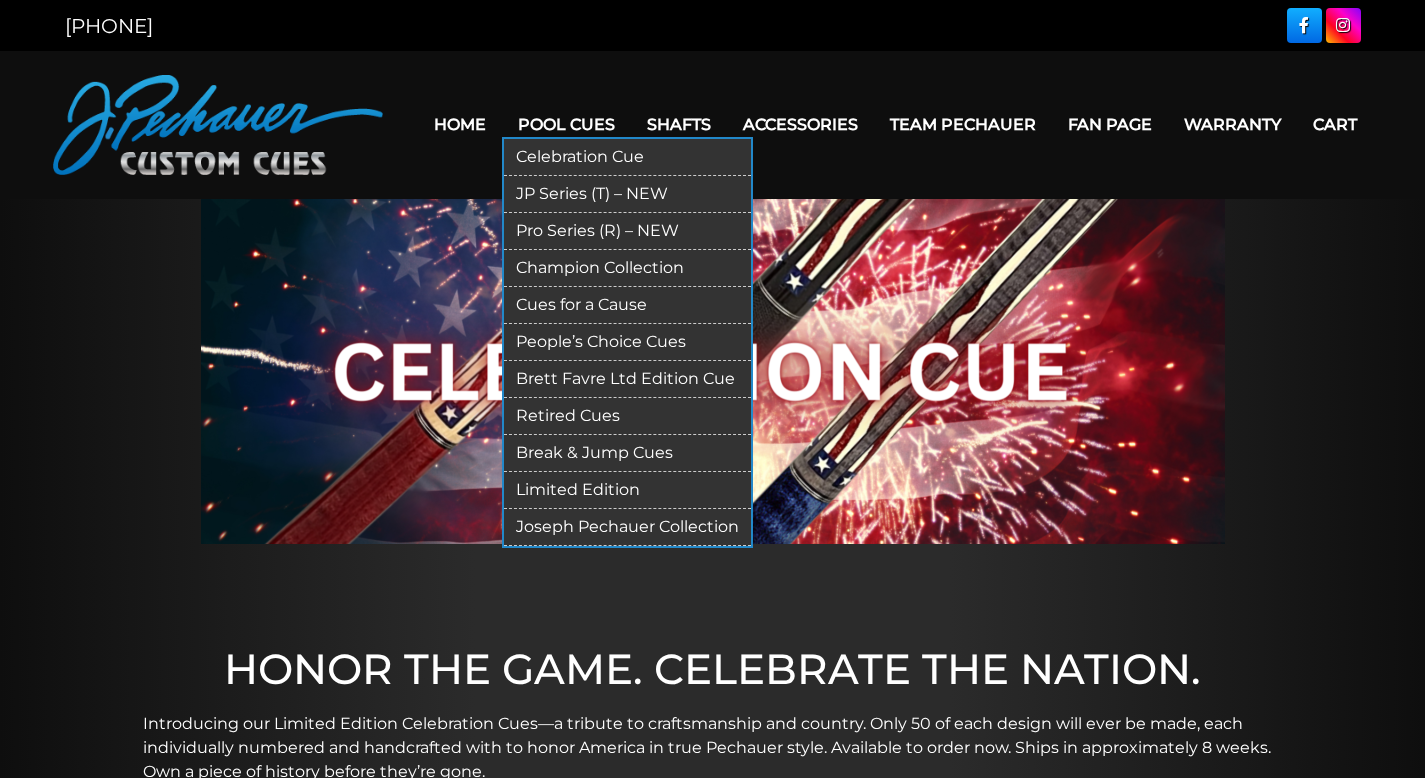 click on "Pool Cues" at bounding box center [566, 124] 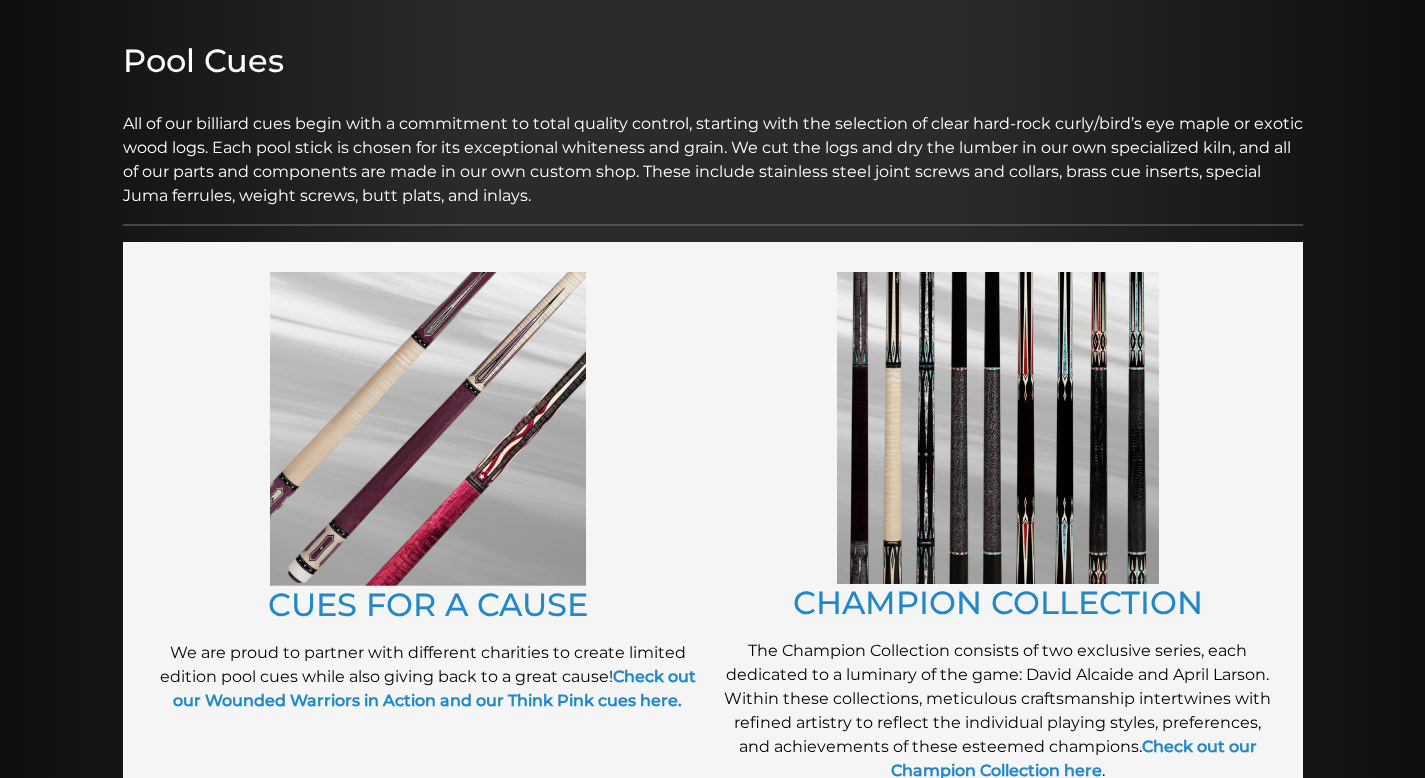 scroll, scrollTop: 220, scrollLeft: 0, axis: vertical 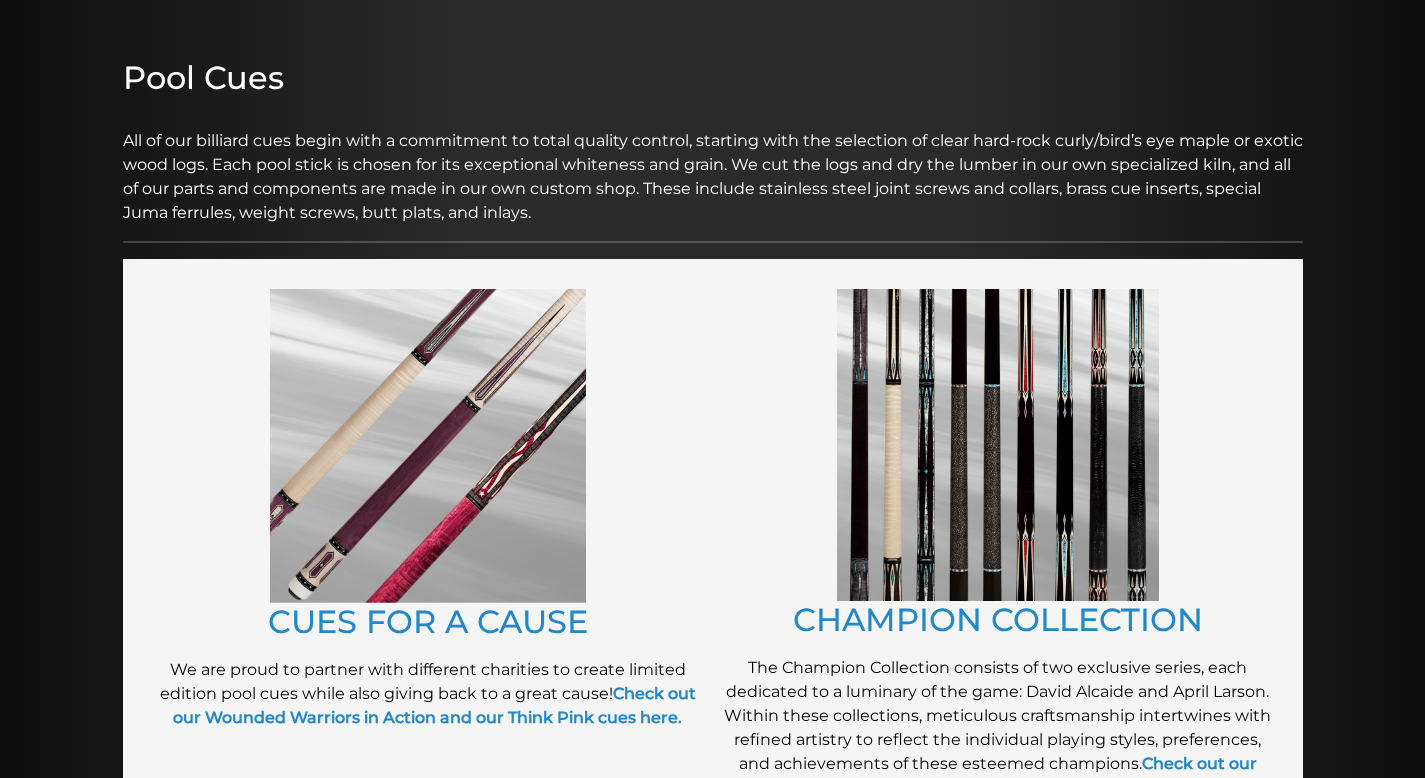 click at bounding box center [998, 445] 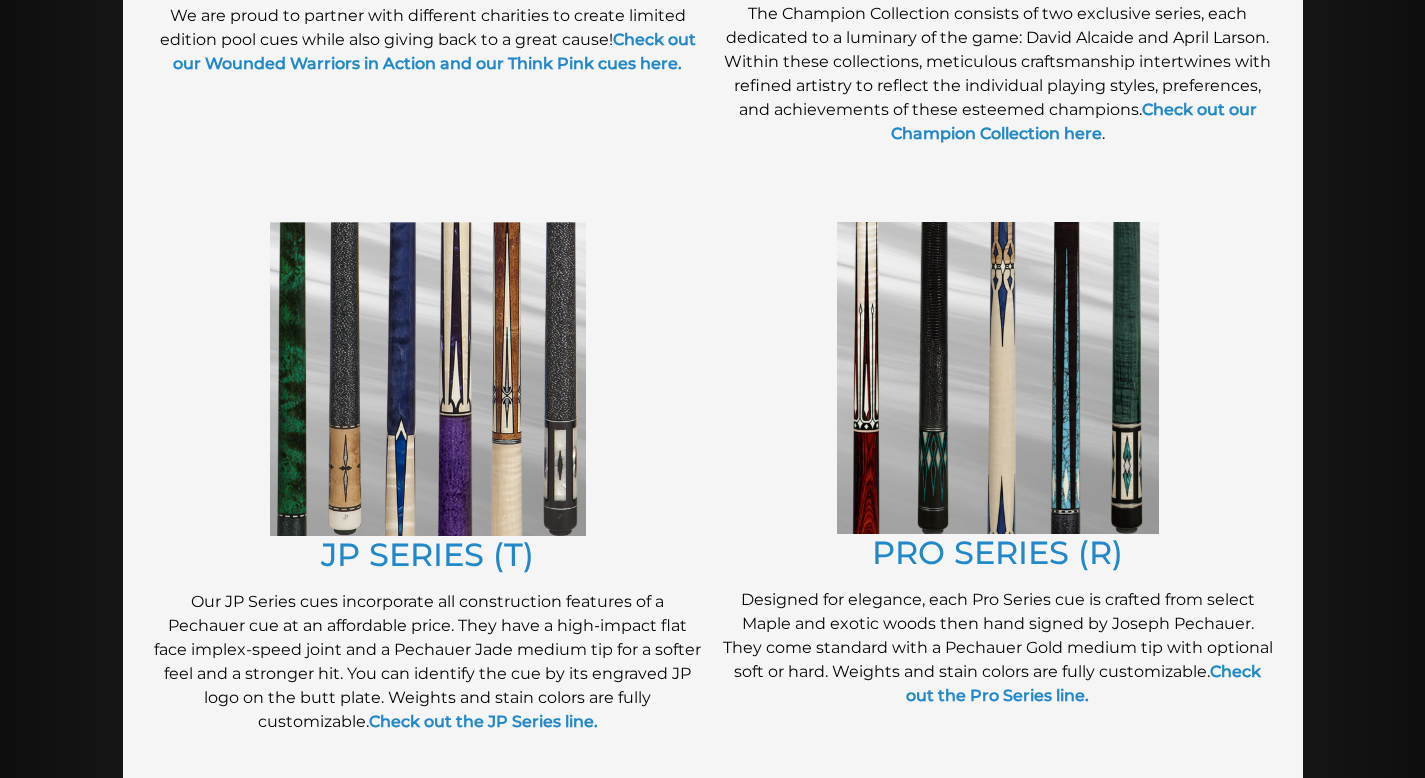 scroll, scrollTop: 870, scrollLeft: 0, axis: vertical 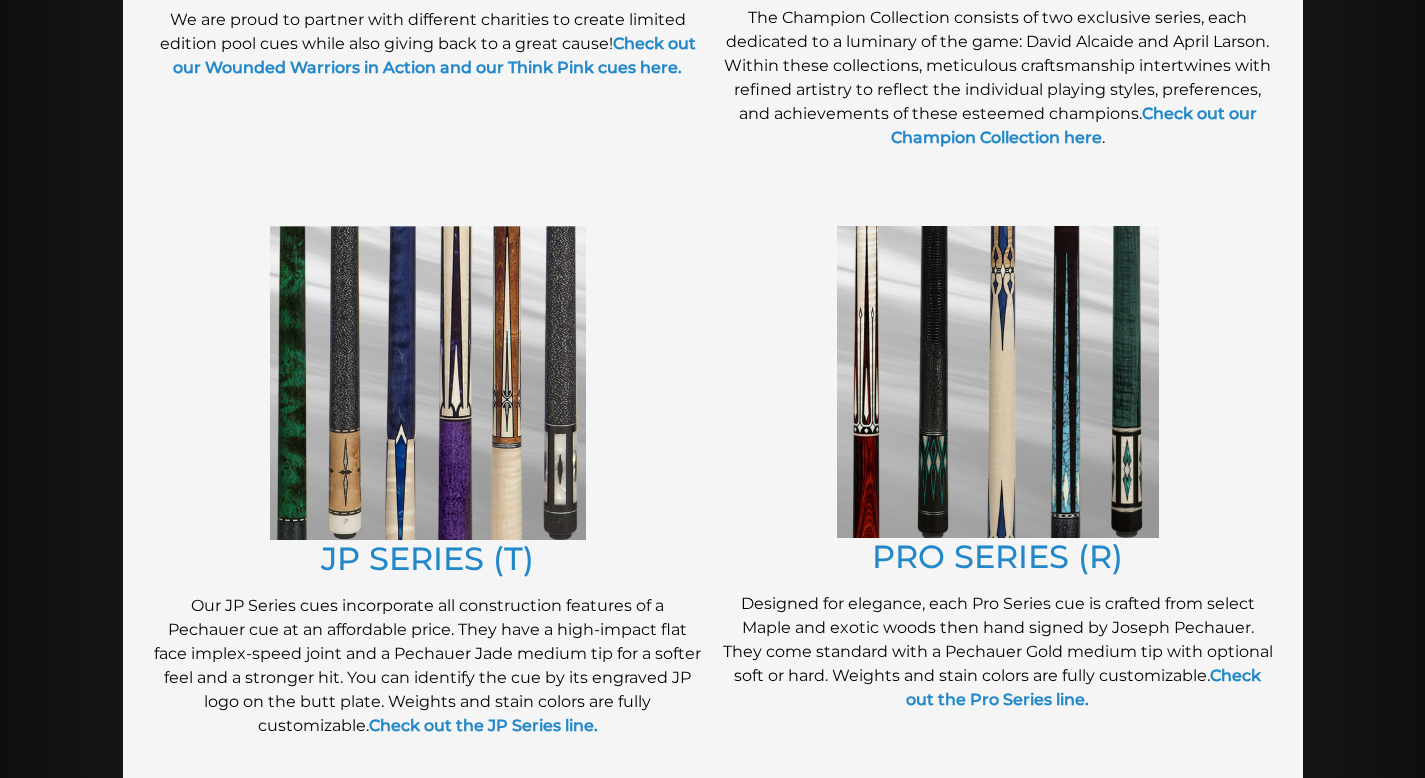 click at bounding box center [998, 382] 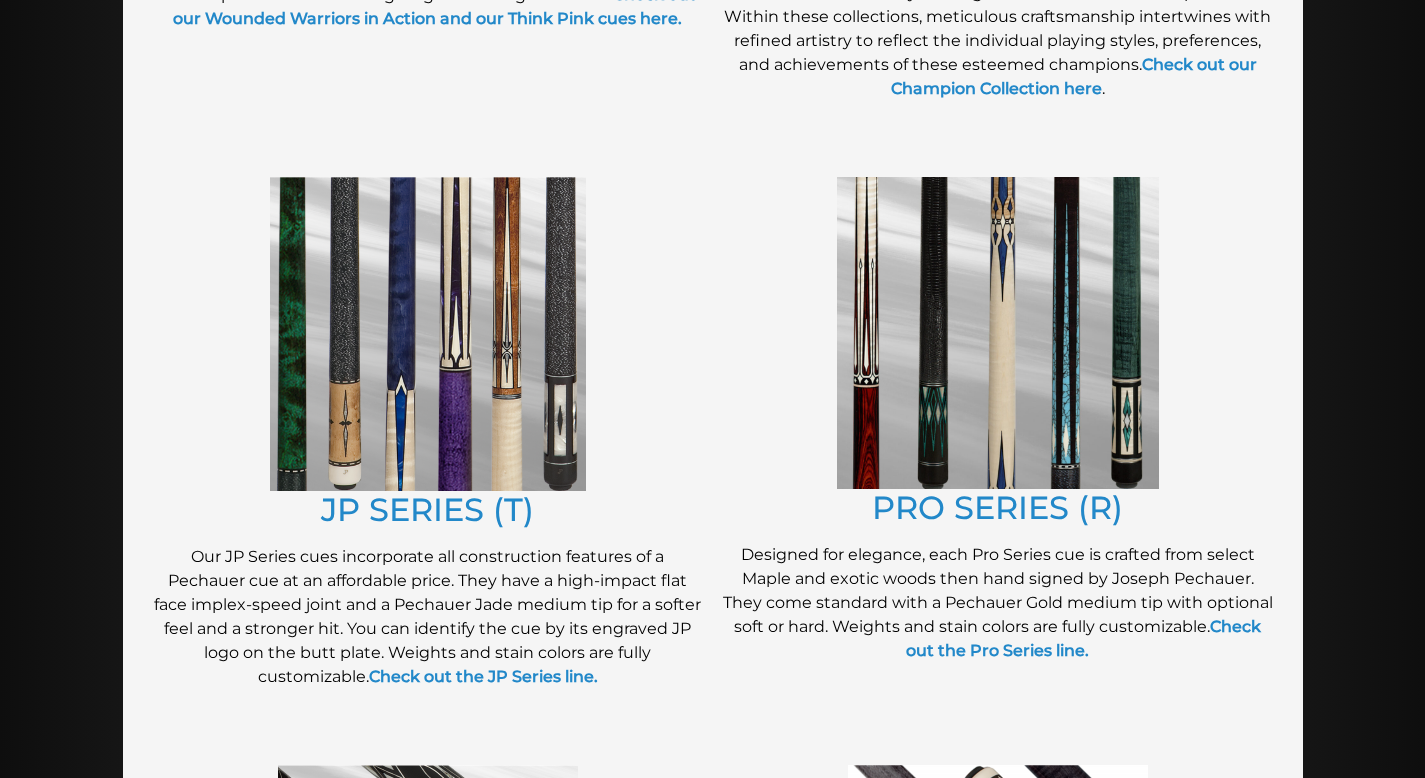scroll, scrollTop: 920, scrollLeft: 0, axis: vertical 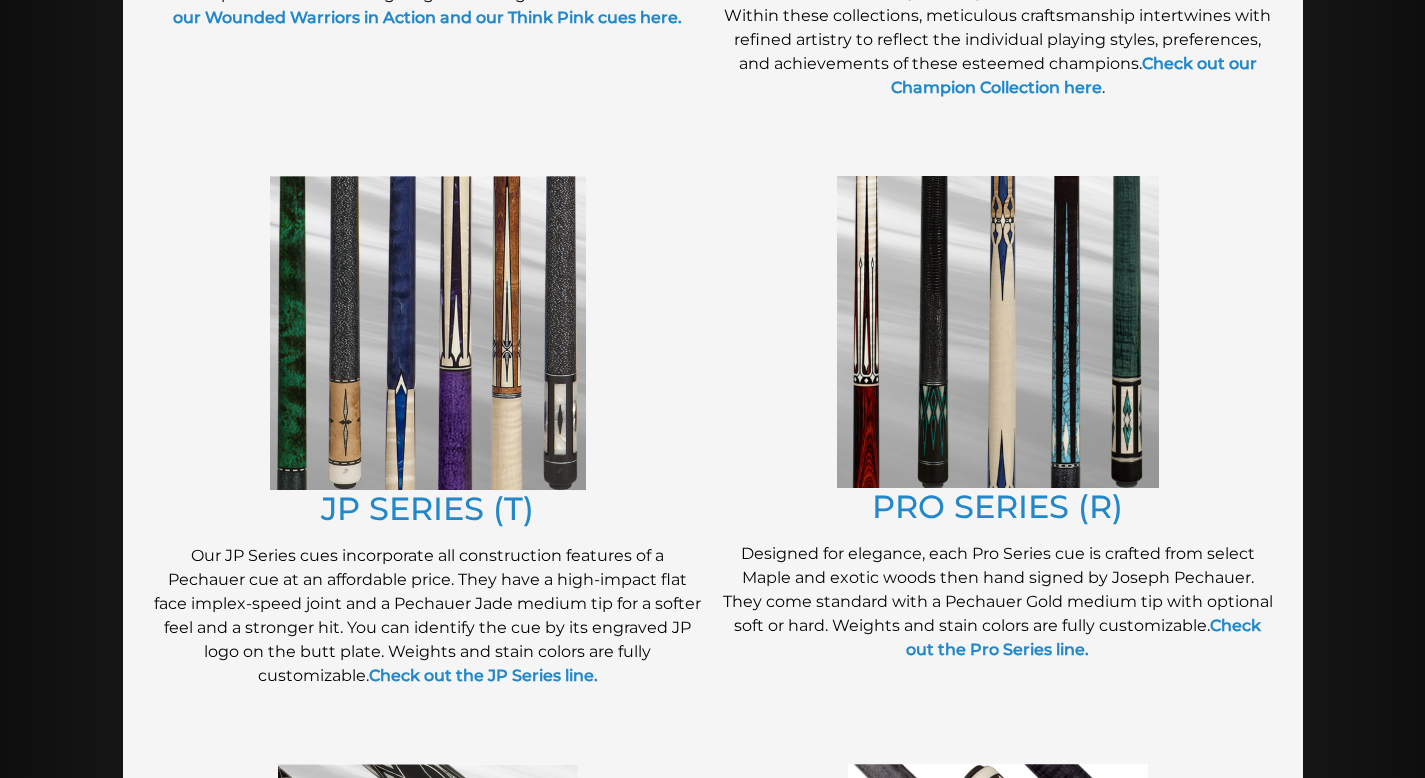 click at bounding box center (428, 333) 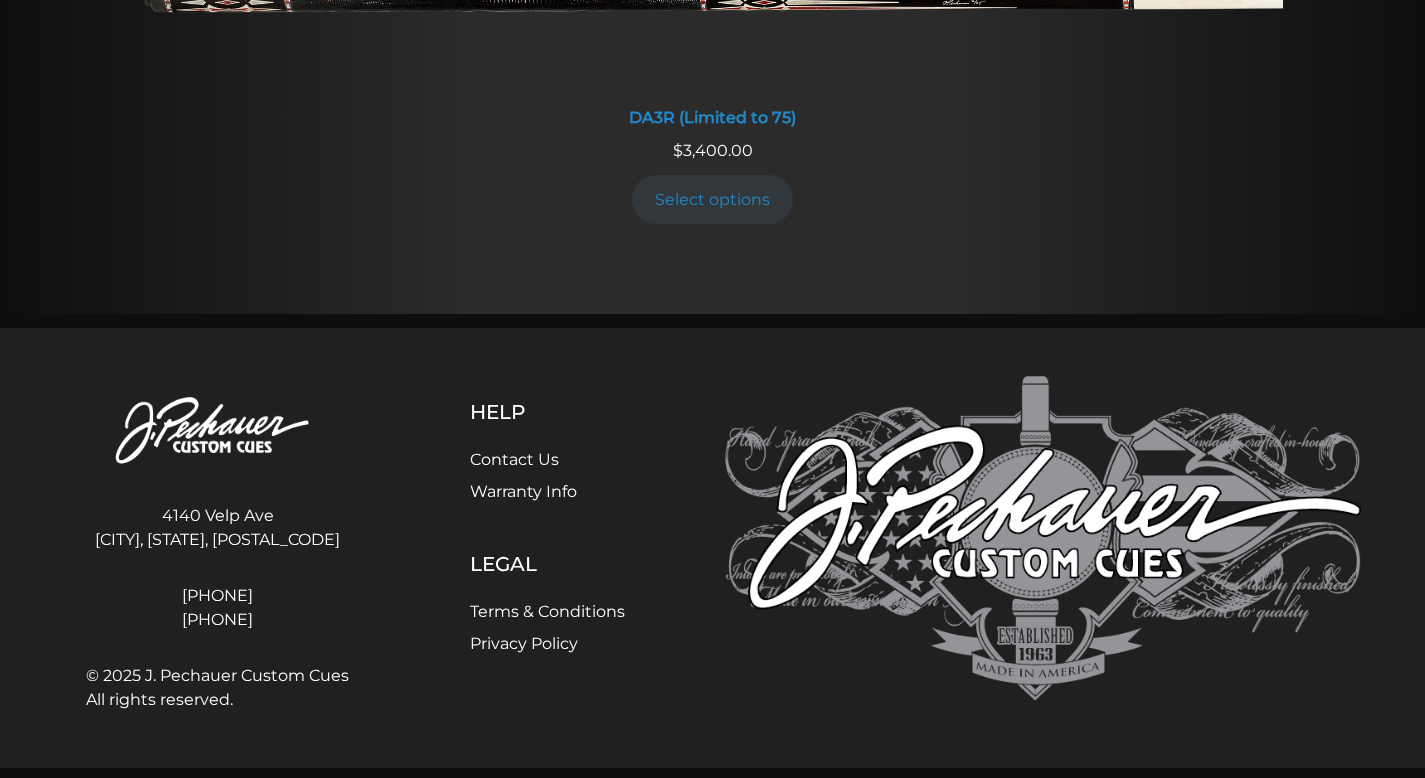 scroll, scrollTop: 3955, scrollLeft: 0, axis: vertical 